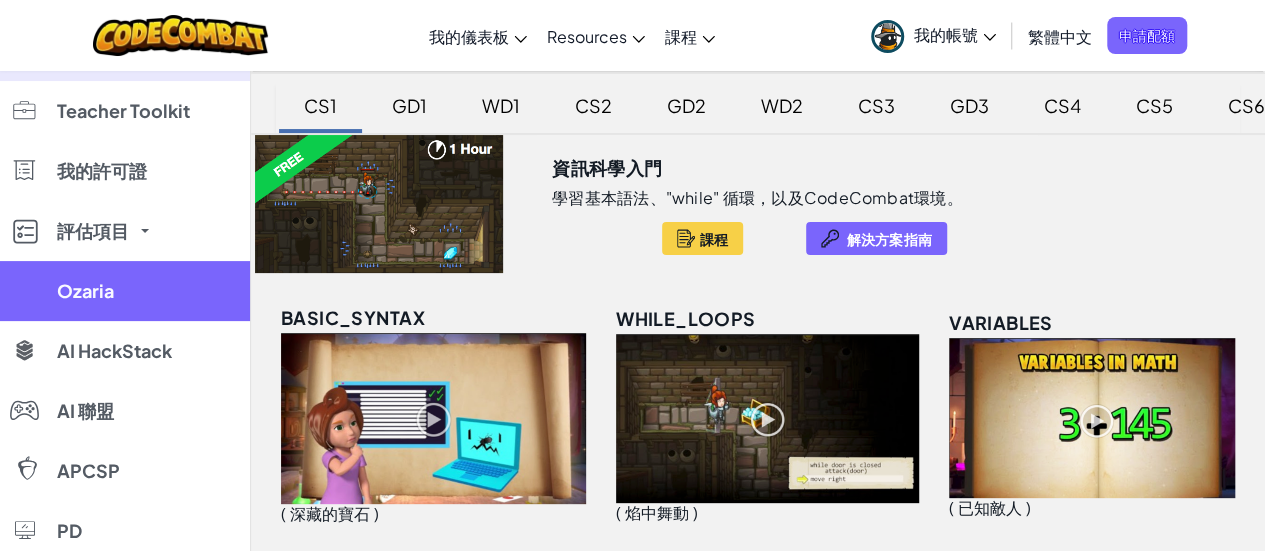 scroll, scrollTop: 0, scrollLeft: 0, axis: both 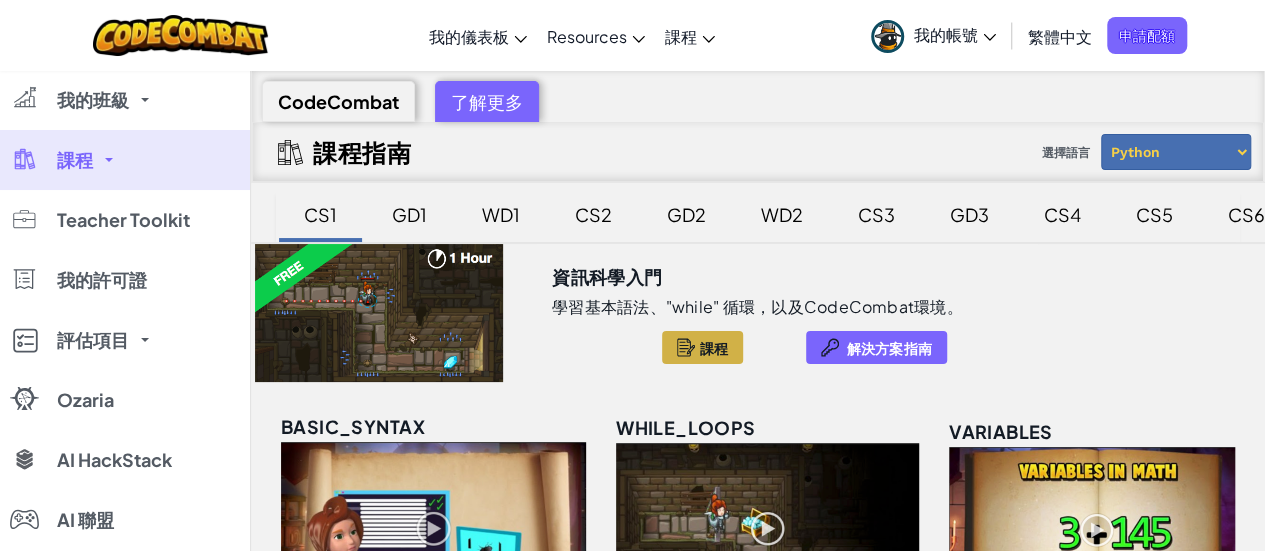 click on "課程" at bounding box center (714, 348) 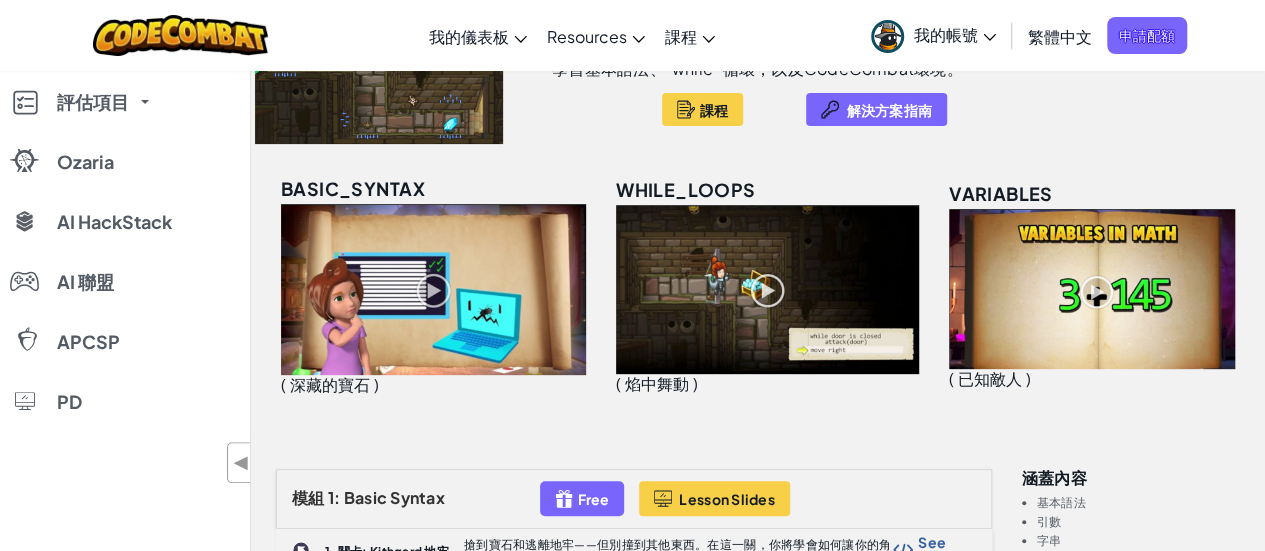 scroll, scrollTop: 0, scrollLeft: 0, axis: both 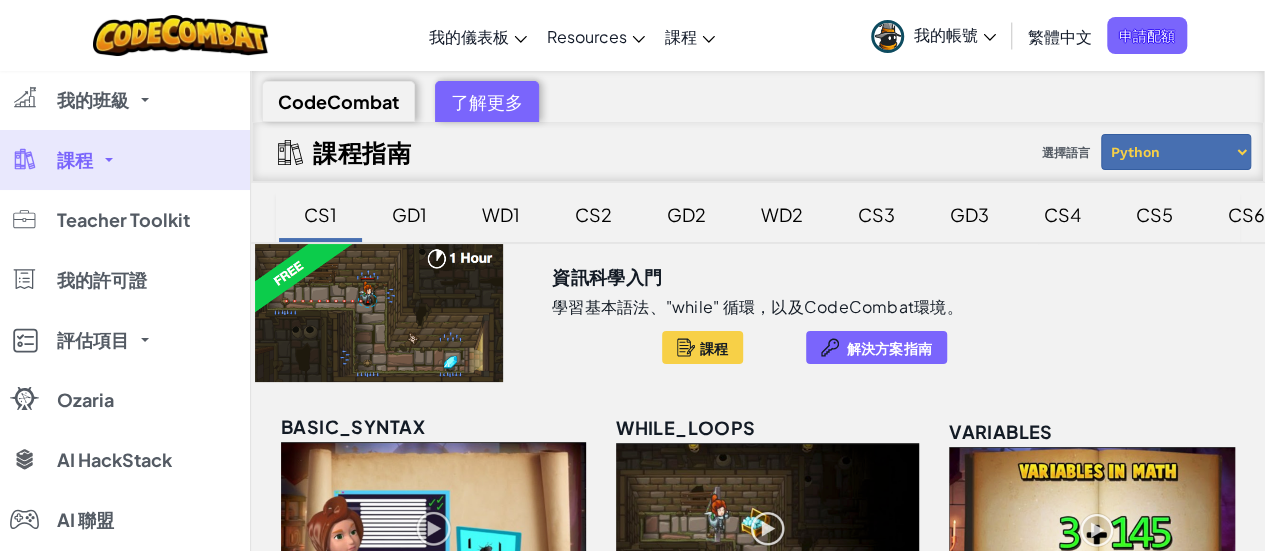 click on "課程" at bounding box center (125, 160) 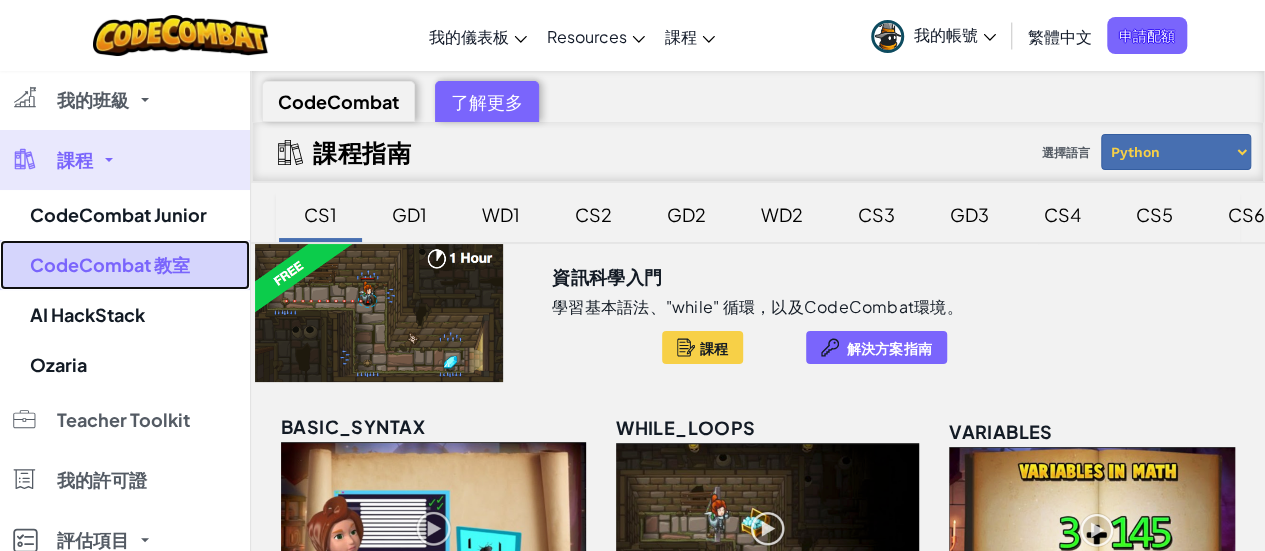 click on "CodeCombat 教室" at bounding box center [125, 265] 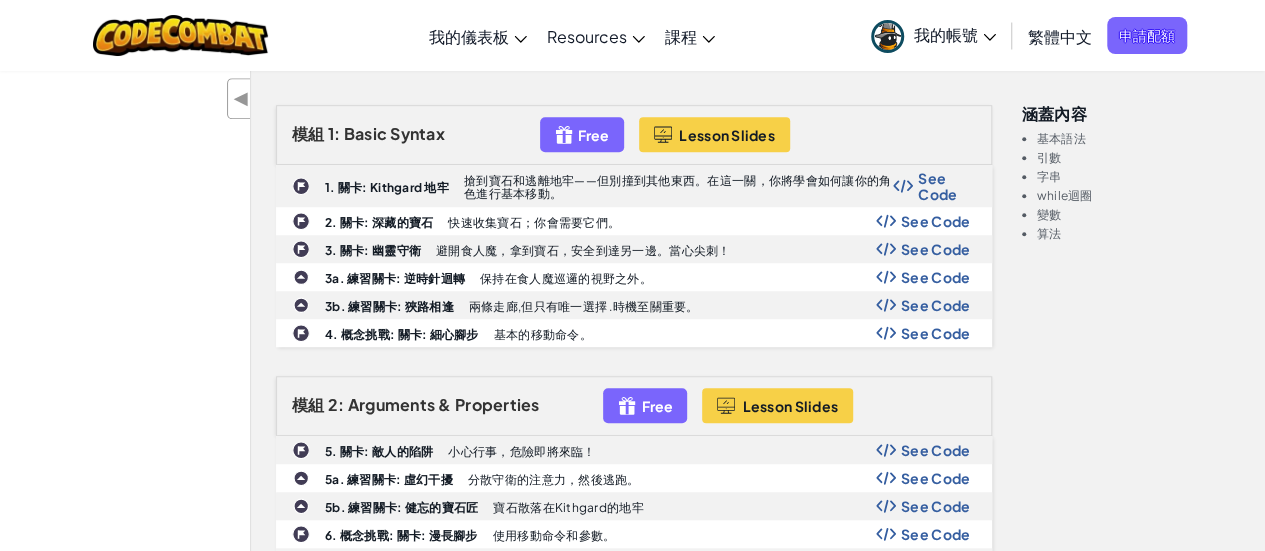 scroll, scrollTop: 700, scrollLeft: 0, axis: vertical 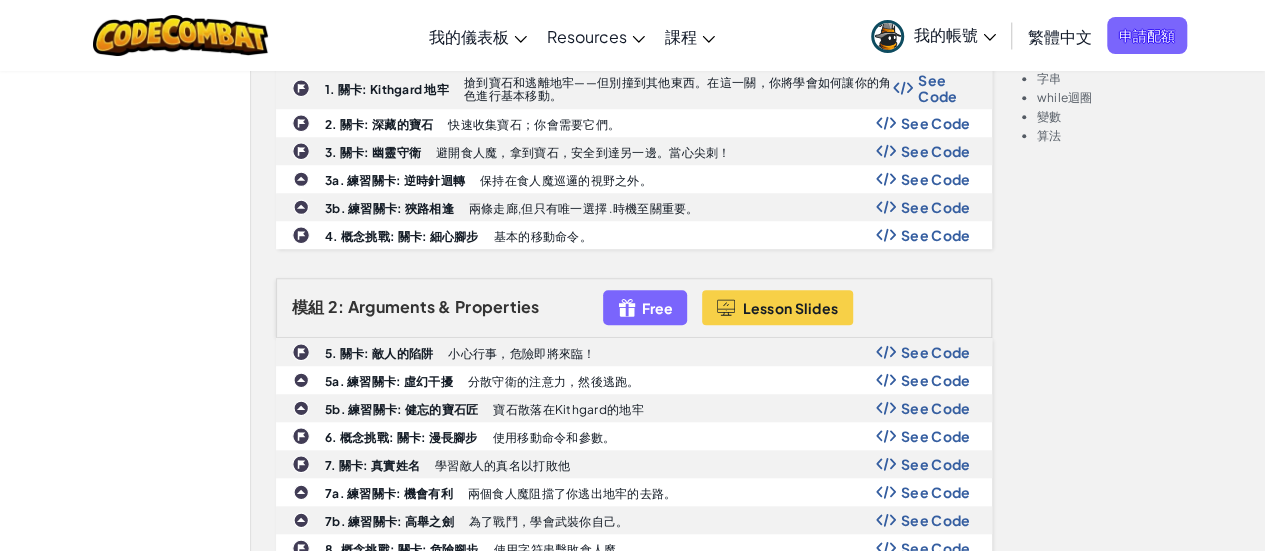 click on "Arguments & Properties" at bounding box center [444, 306] 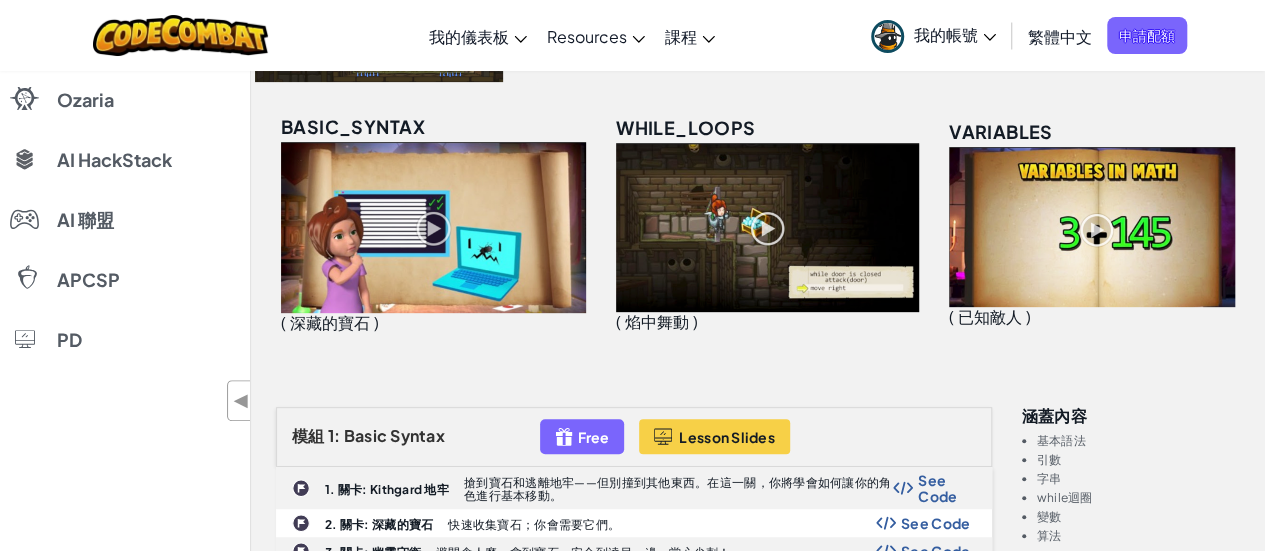 scroll, scrollTop: 0, scrollLeft: 0, axis: both 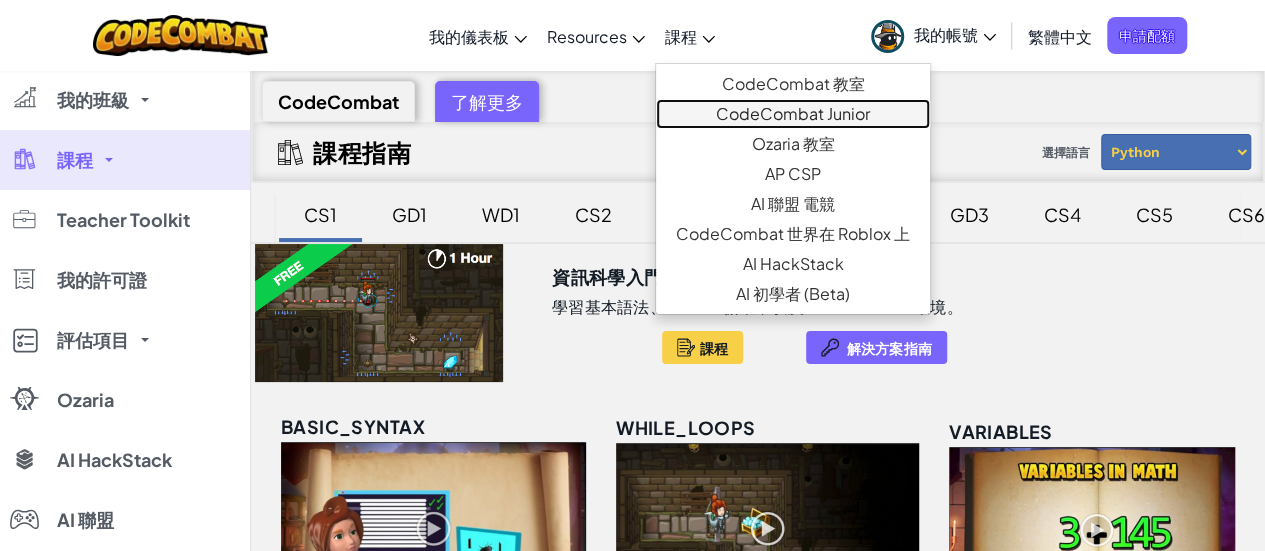 click on "CodeCombat Junior" at bounding box center [793, 114] 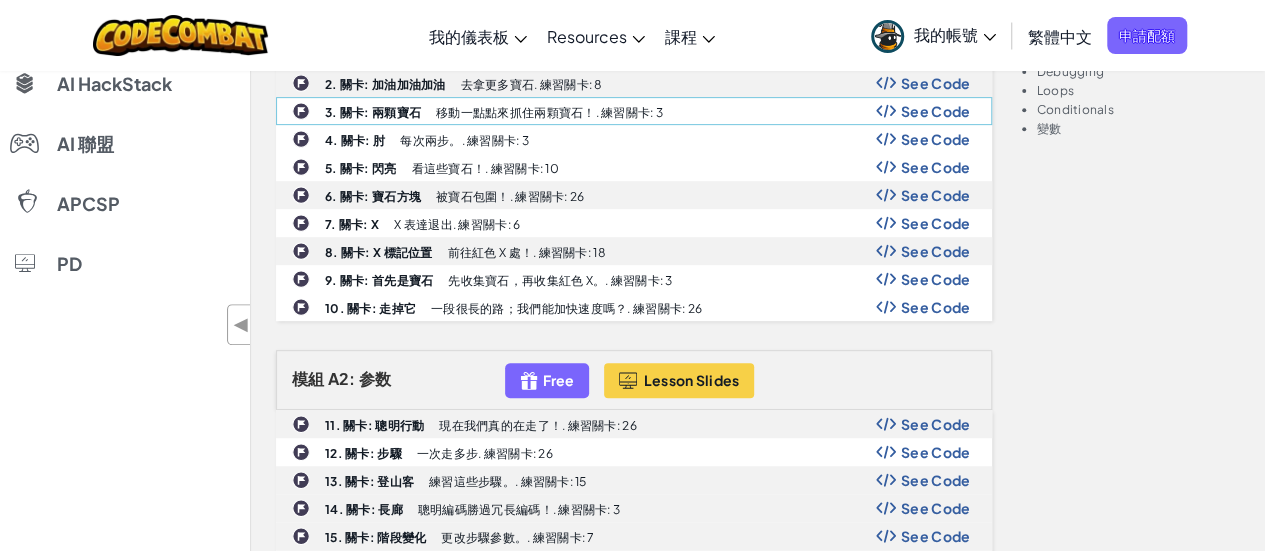 scroll, scrollTop: 200, scrollLeft: 0, axis: vertical 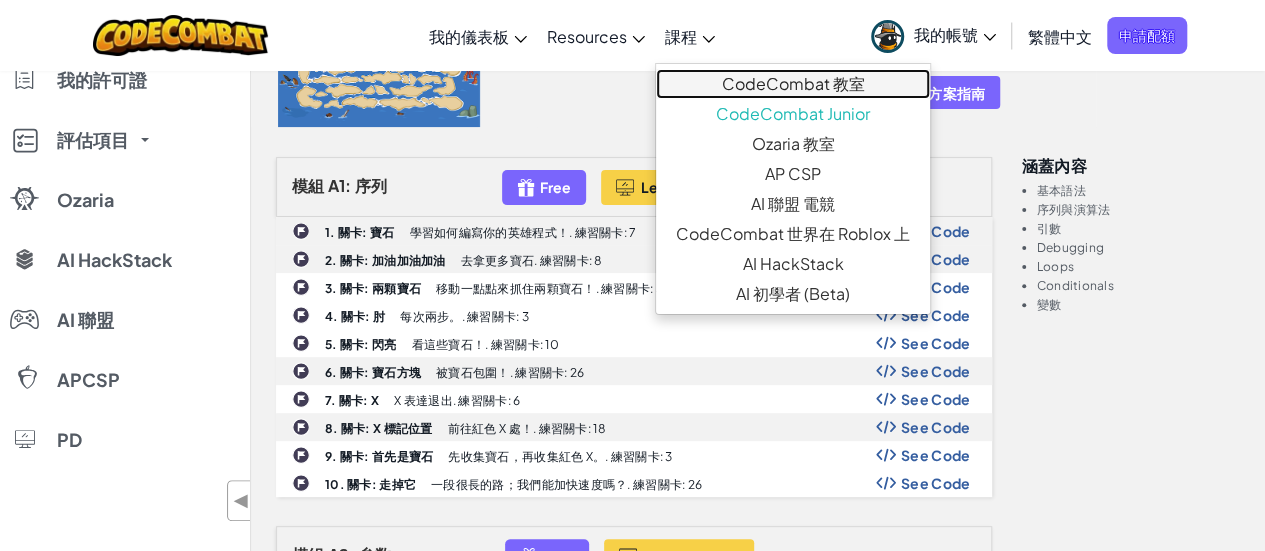 click on "CodeCombat 教室" at bounding box center (793, 84) 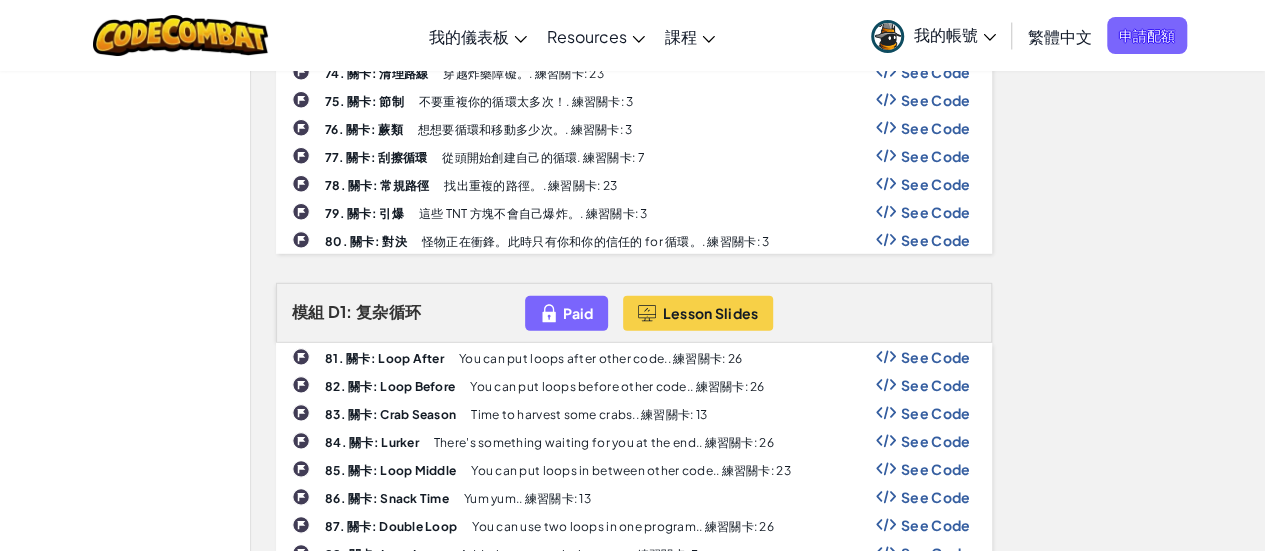 scroll, scrollTop: 2900, scrollLeft: 0, axis: vertical 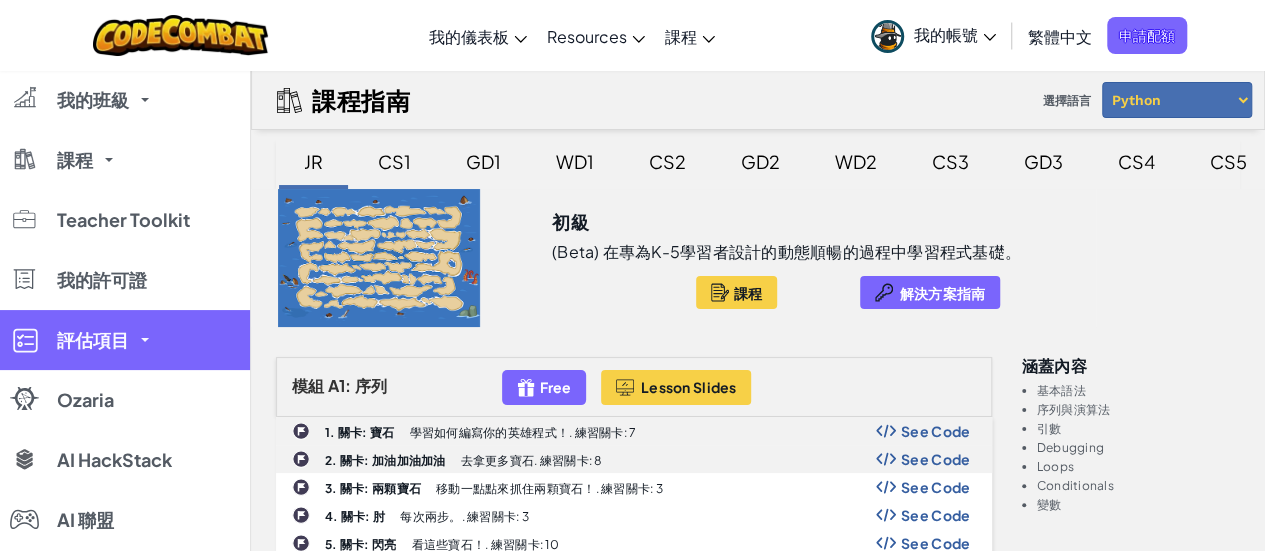 click on "評估項目" at bounding box center [125, 340] 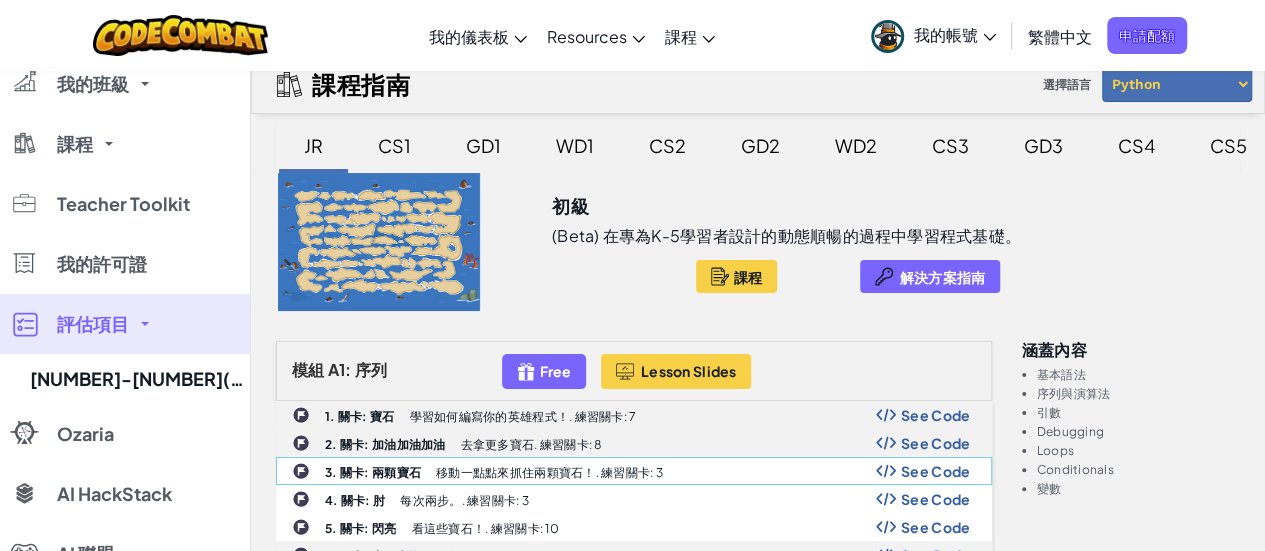 scroll, scrollTop: 0, scrollLeft: 0, axis: both 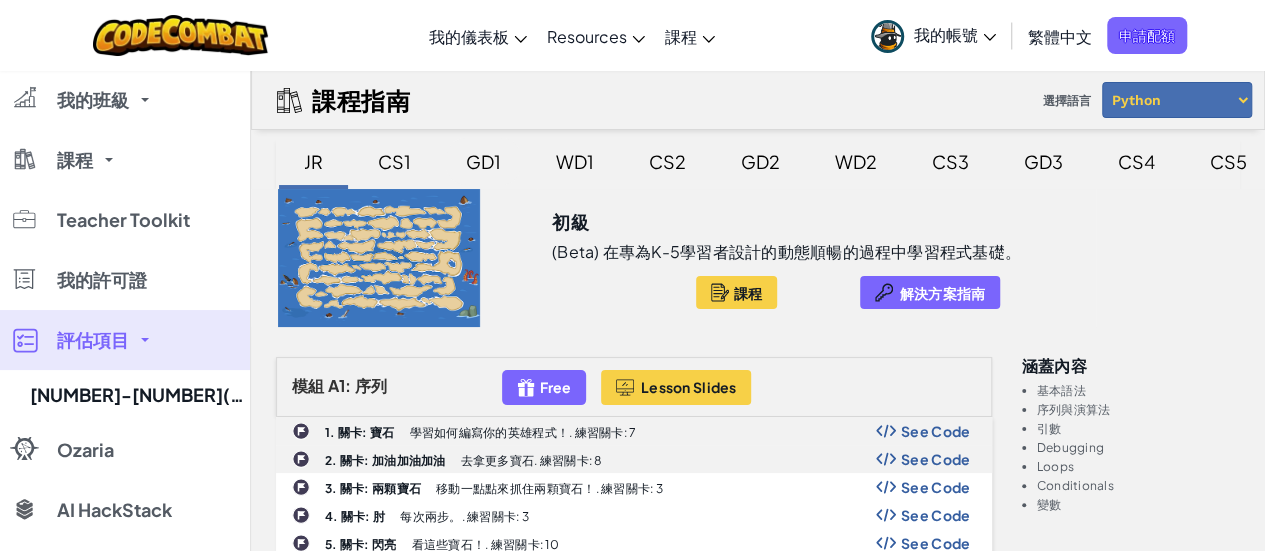click on "GD1" at bounding box center [483, 161] 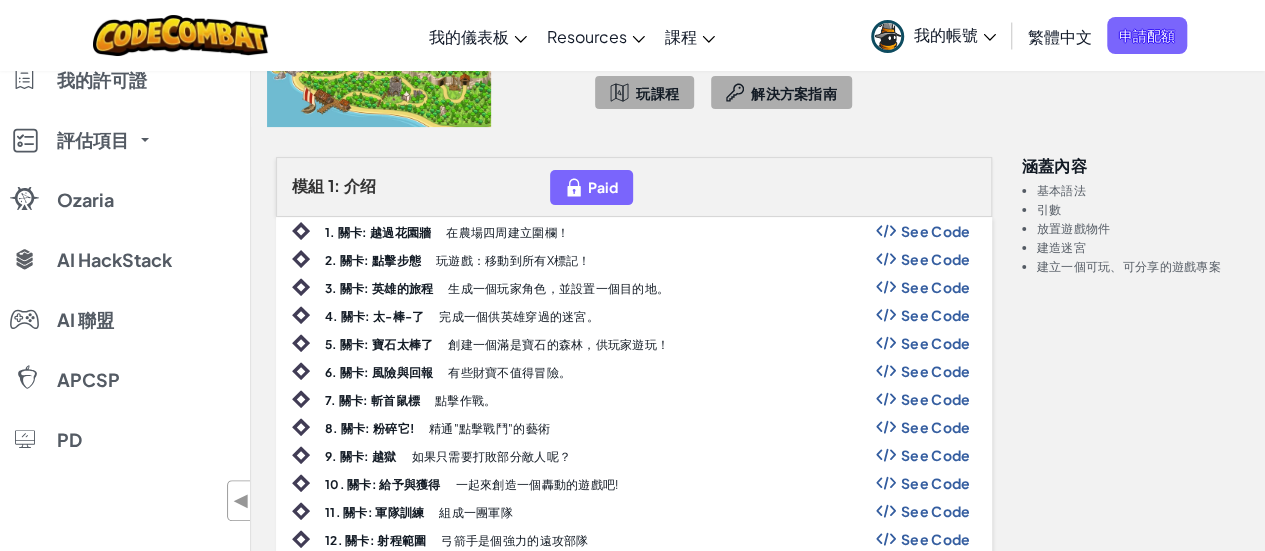 scroll, scrollTop: 0, scrollLeft: 0, axis: both 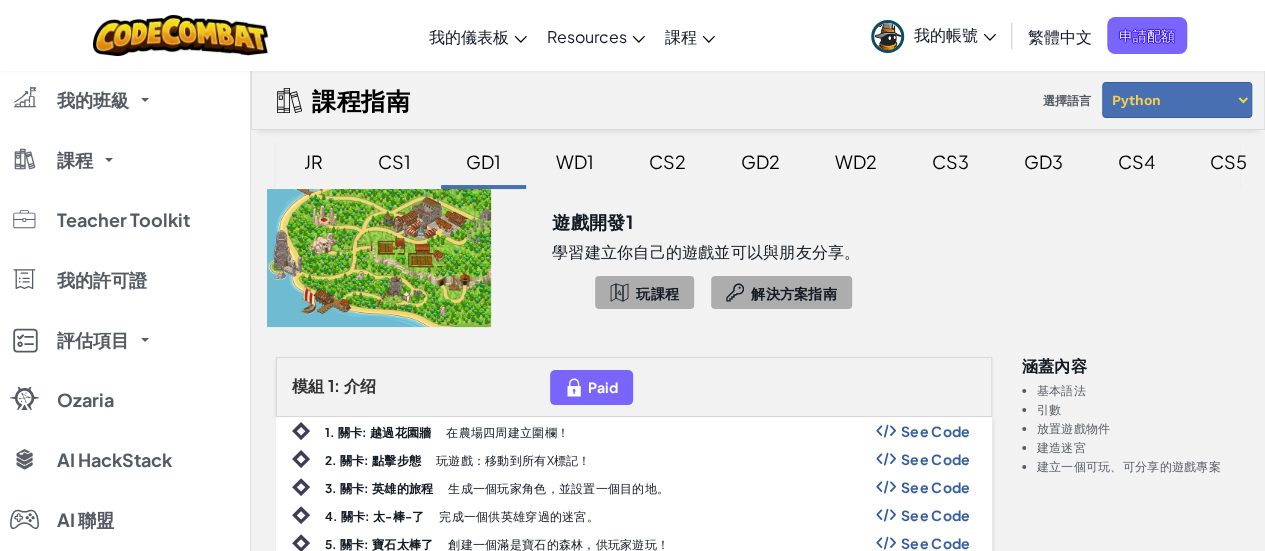 click on "CS1" at bounding box center [394, 161] 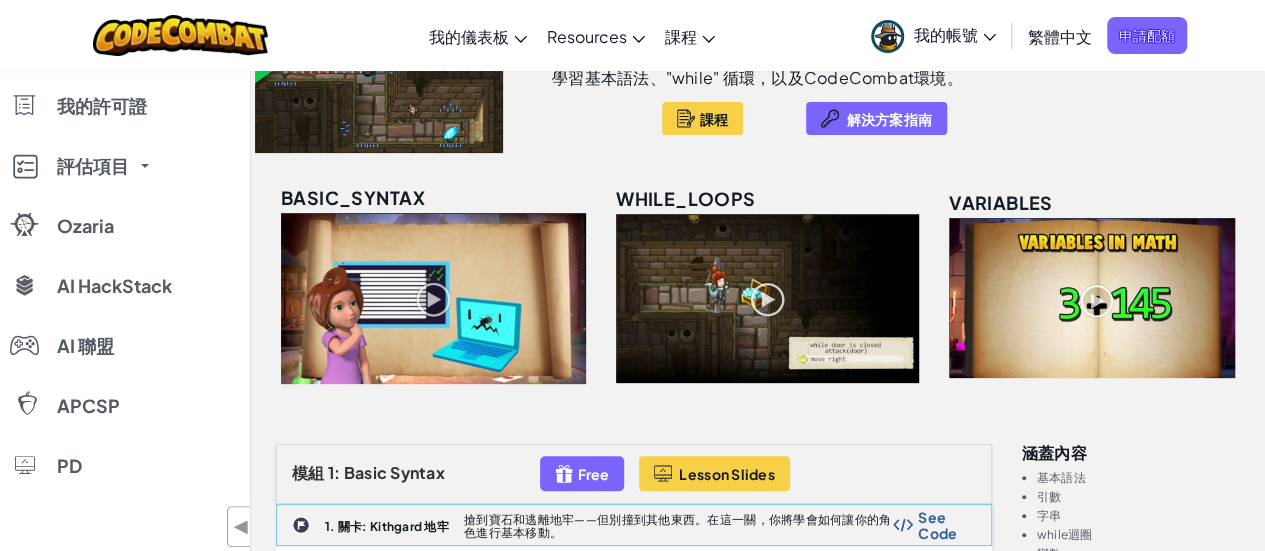 scroll, scrollTop: 300, scrollLeft: 0, axis: vertical 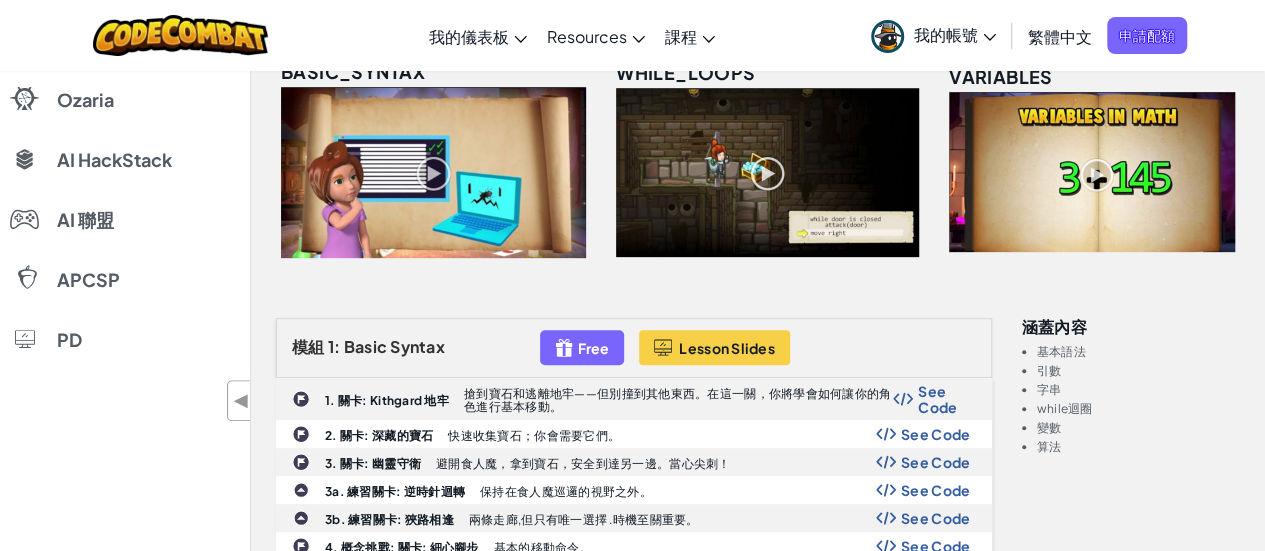 click at bounding box center [767, 173] 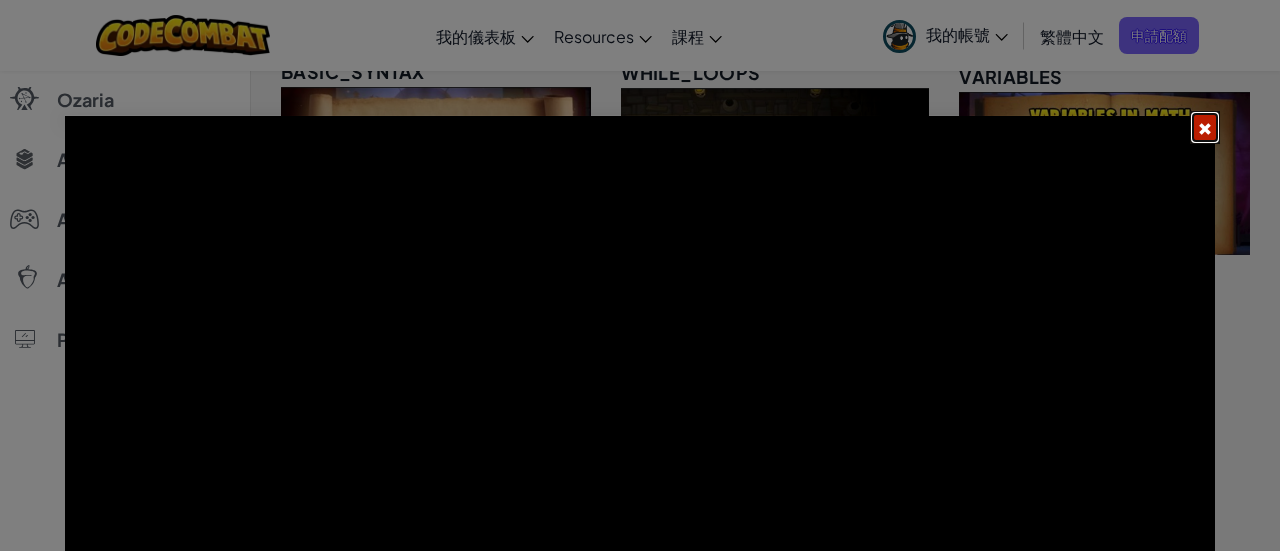 click at bounding box center (1205, 129) 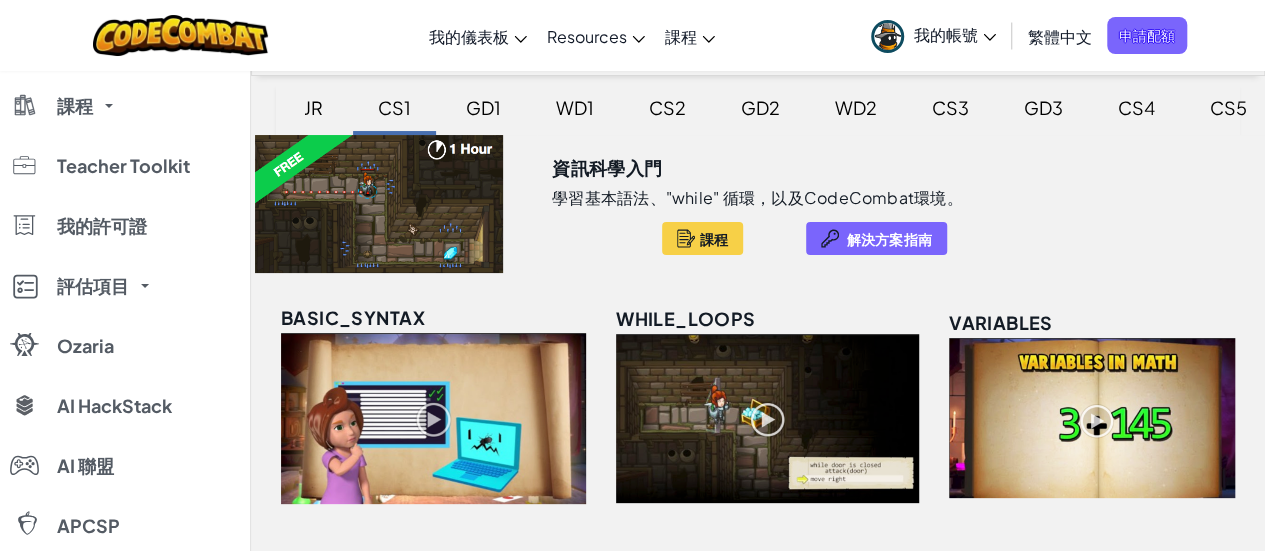 scroll, scrollTop: 0, scrollLeft: 0, axis: both 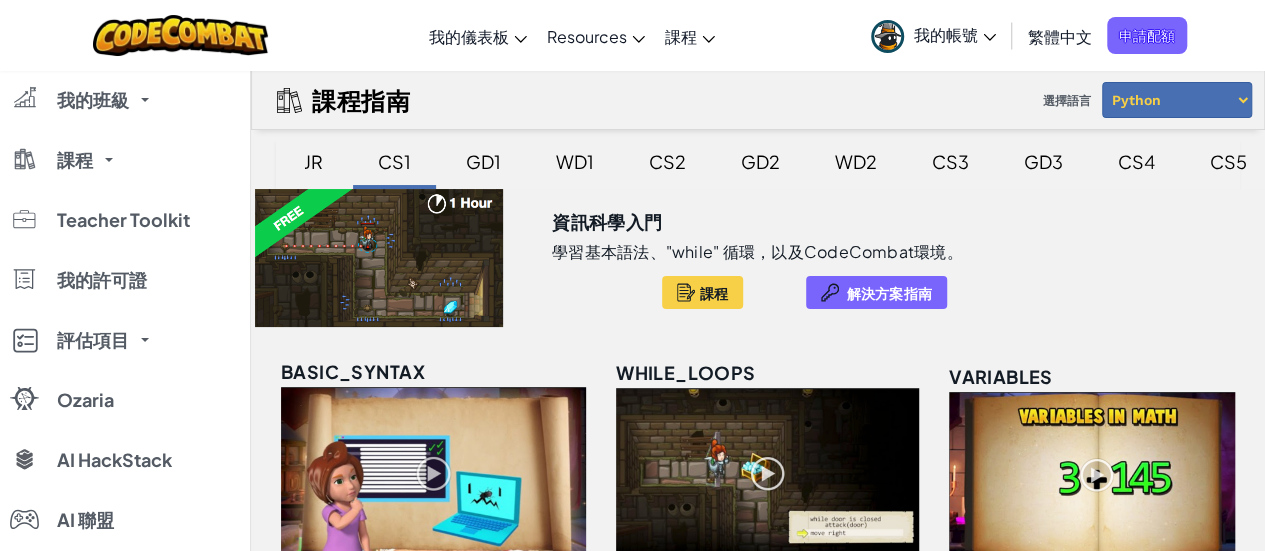 click on "我的帳號" at bounding box center [955, 34] 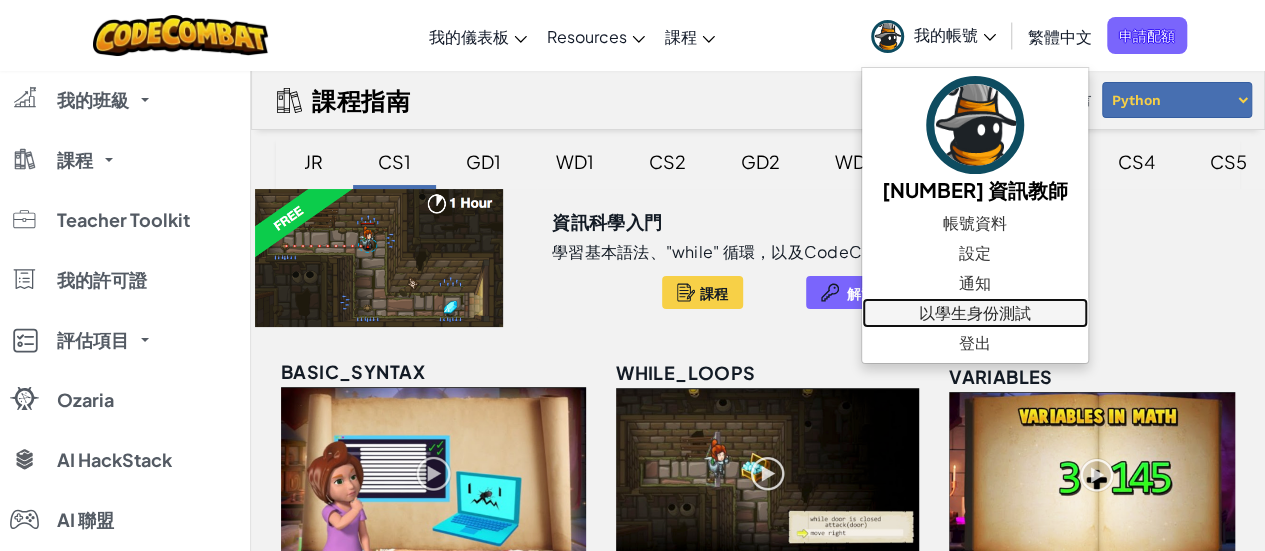 click on "以學生身份測試" at bounding box center (975, 313) 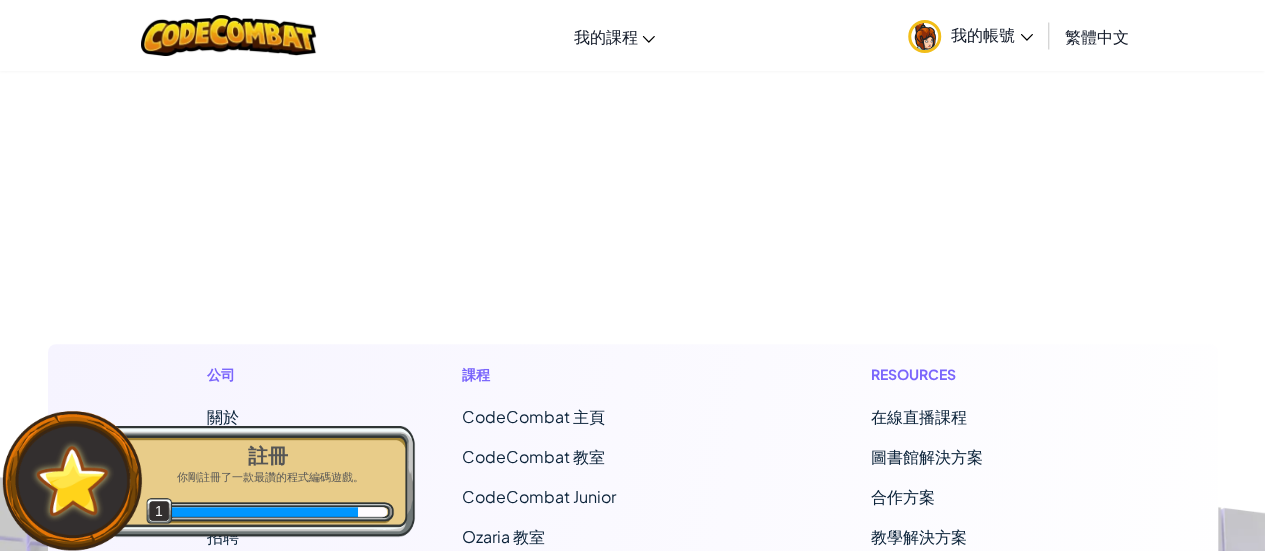 scroll, scrollTop: 0, scrollLeft: 0, axis: both 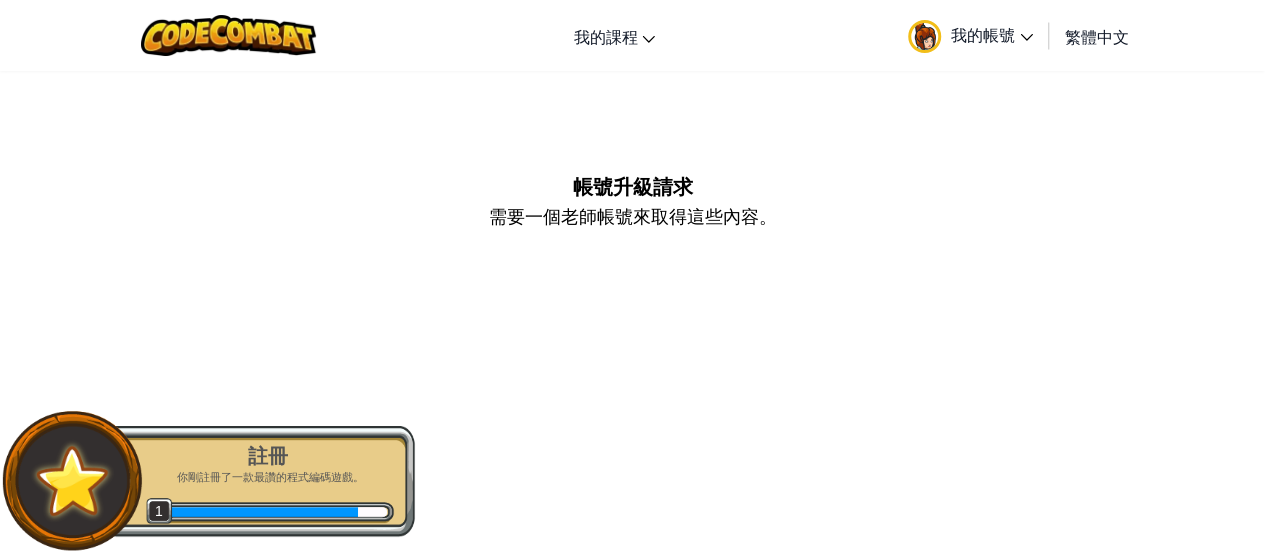 click on "我的帳號" at bounding box center (970, 35) 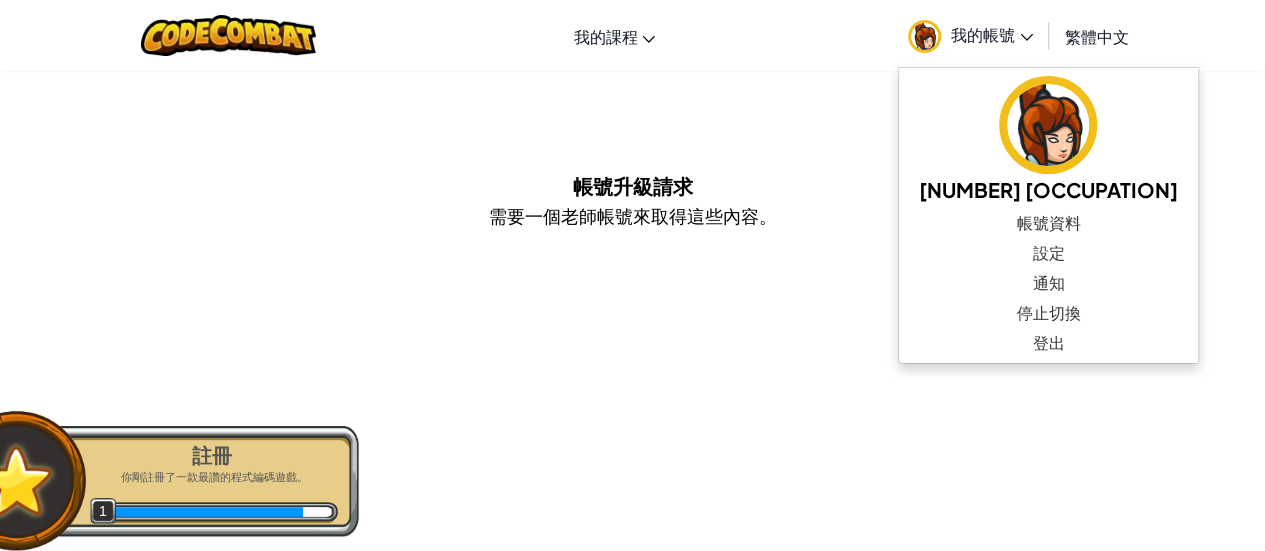 click on "切換導覽 我的課程 CodeCombat 教室 Ozaria 教室 AI 聯盟 電競 CodeCombat 世界在 Roblox 上 我的帳號 108 資訊教師 帳號資料 設定 通知   停止切換 登出 繁體中文 English (US) English (UK) 简体中文 繁體中文 русский español (ES) español (América Latina) français Português (Portugal) Português (Brasil) العربية azərbaycan dili български език Català čeština dansk Deutsch (Deutschland) Deutsch (Österreich) Deutsch (Schweiz) Eesti Ελληνικά Esperanto Filipino فارسی Galego 한국어 ʻŌlelo Hawaiʻi עברית hrvatski jezik magyar Bahasa Indonesia Italiano қазақ тілі lietuvių kalba latviešu te reo Māori Македонски मानक हिन्दी Монгол хэл Bahasa Melayu မြန်မာစကား Nederlands (België) Nederlands (Nederland) 日本語 Norsk Bokmål Norsk Nynorsk O'zbekcha Polski limba română српски slovenčina slovenščina suomi Svenska ไทย Türkçe 吴语" at bounding box center (632, 713) 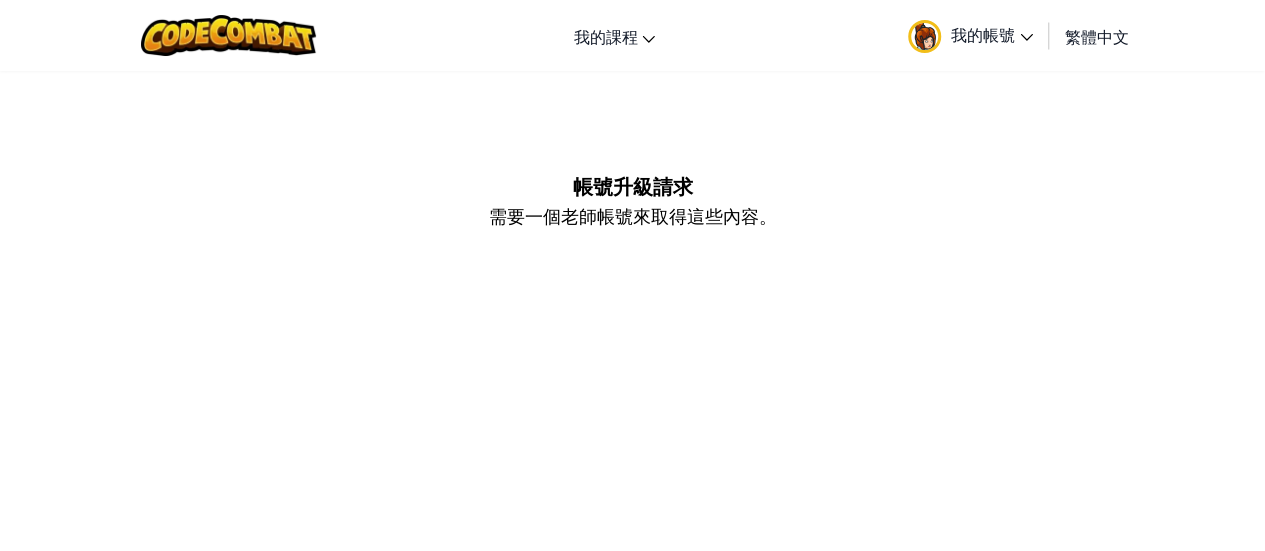 click on "需要一個老師帳號來取得這些內容。" at bounding box center (633, 215) 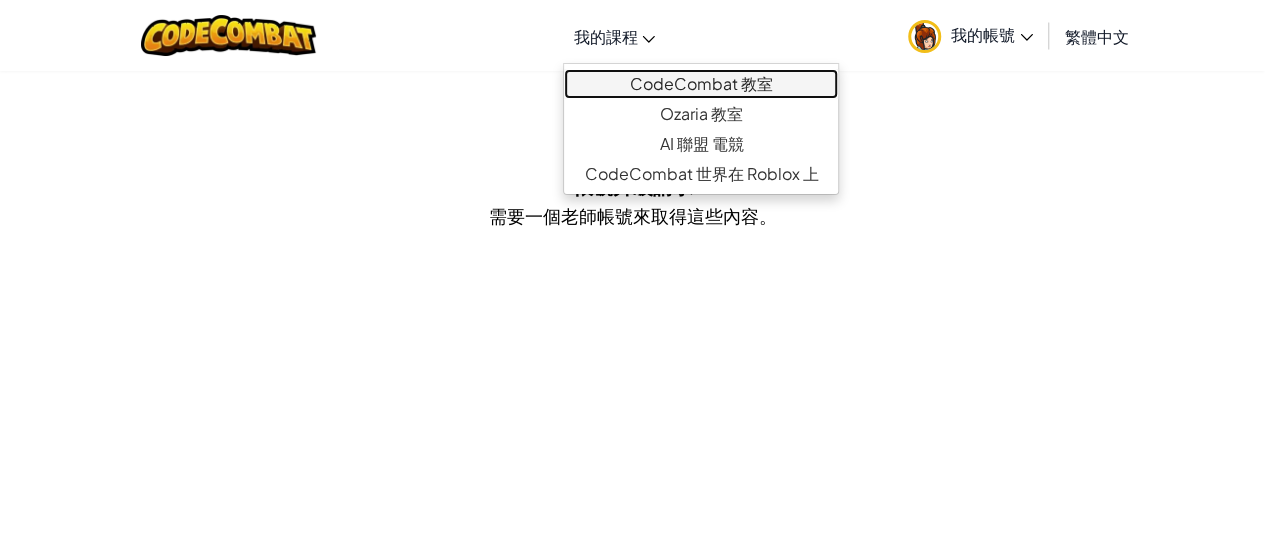 click on "CodeCombat 教室" at bounding box center [701, 84] 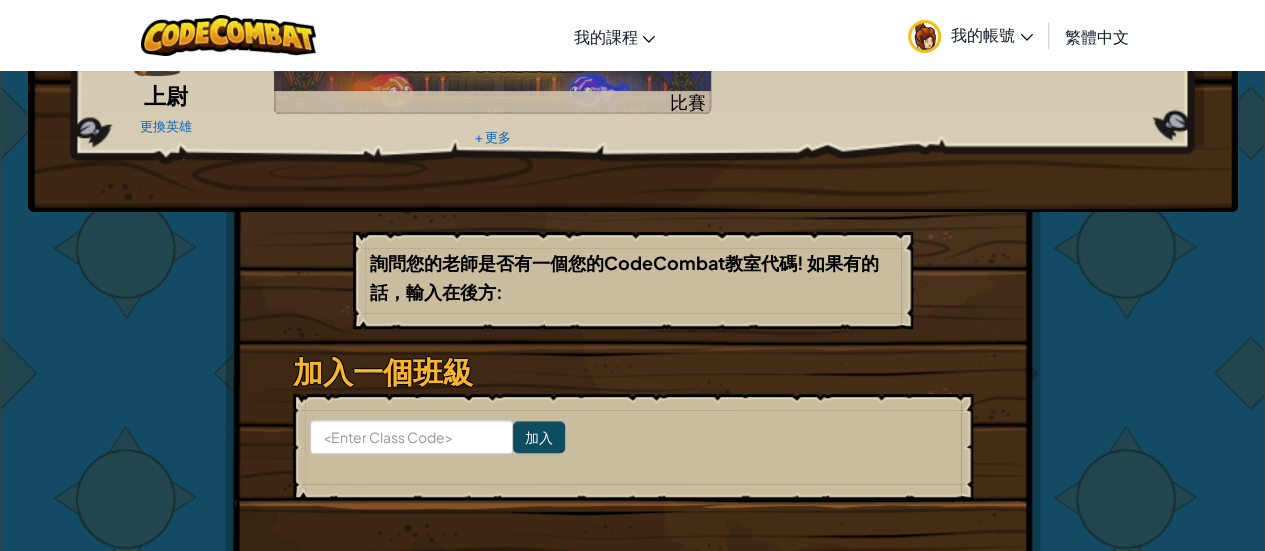 scroll, scrollTop: 200, scrollLeft: 0, axis: vertical 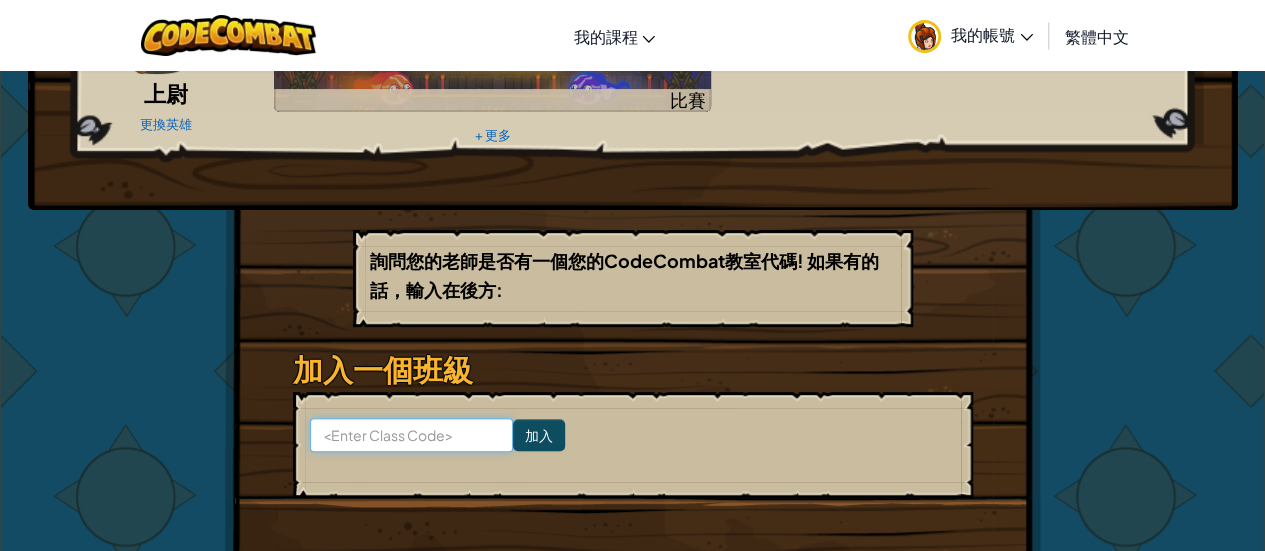 click at bounding box center [411, 435] 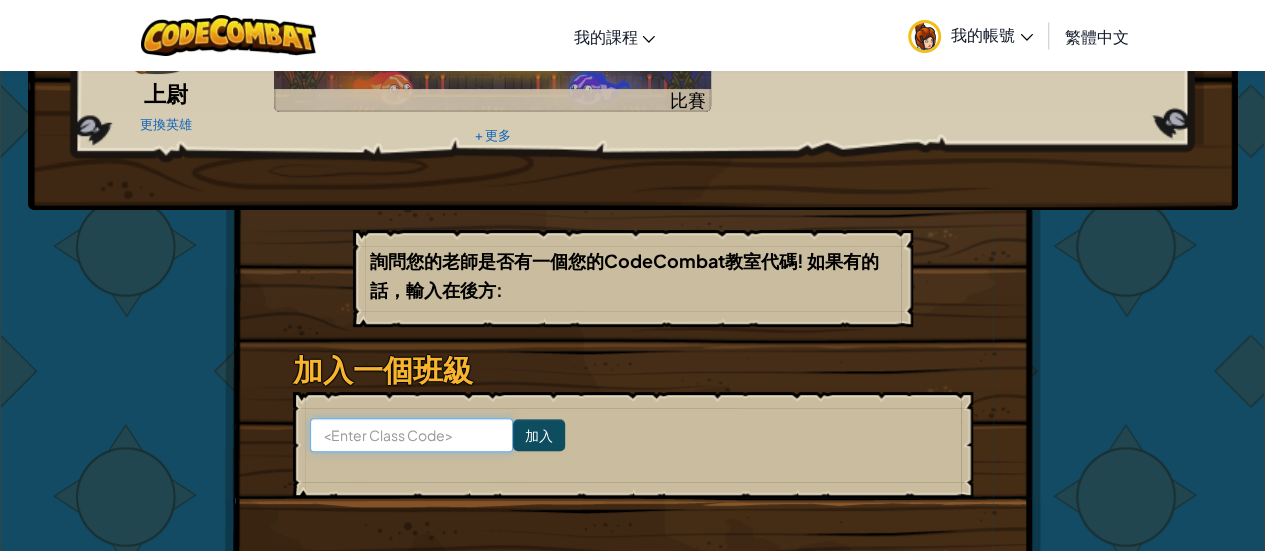 paste on "SkyMouthCook" 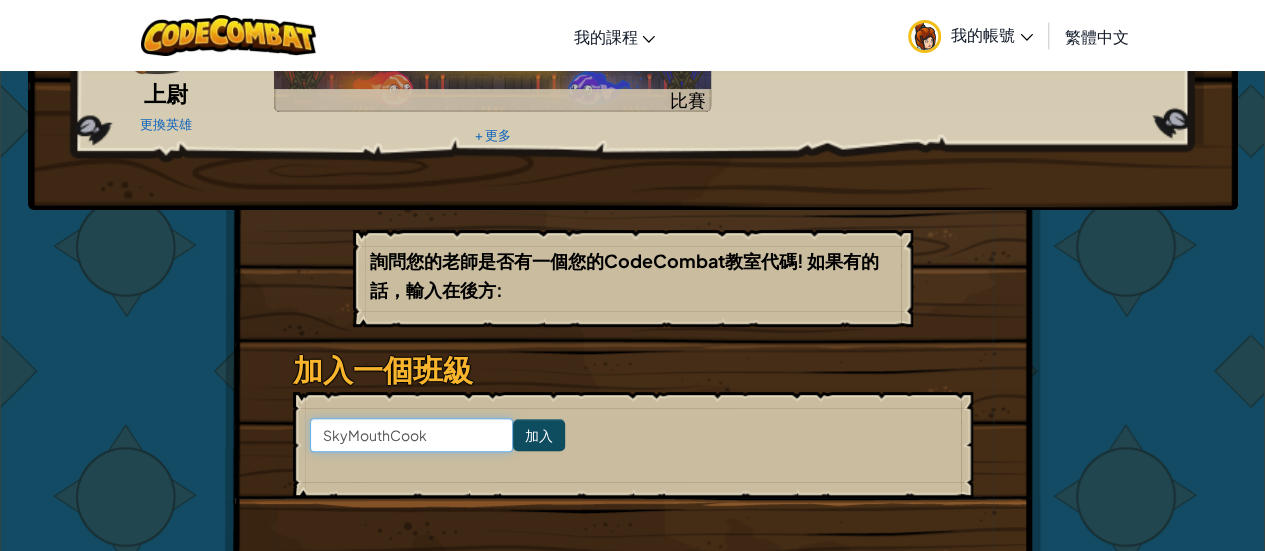 type on "SkyMouthCook" 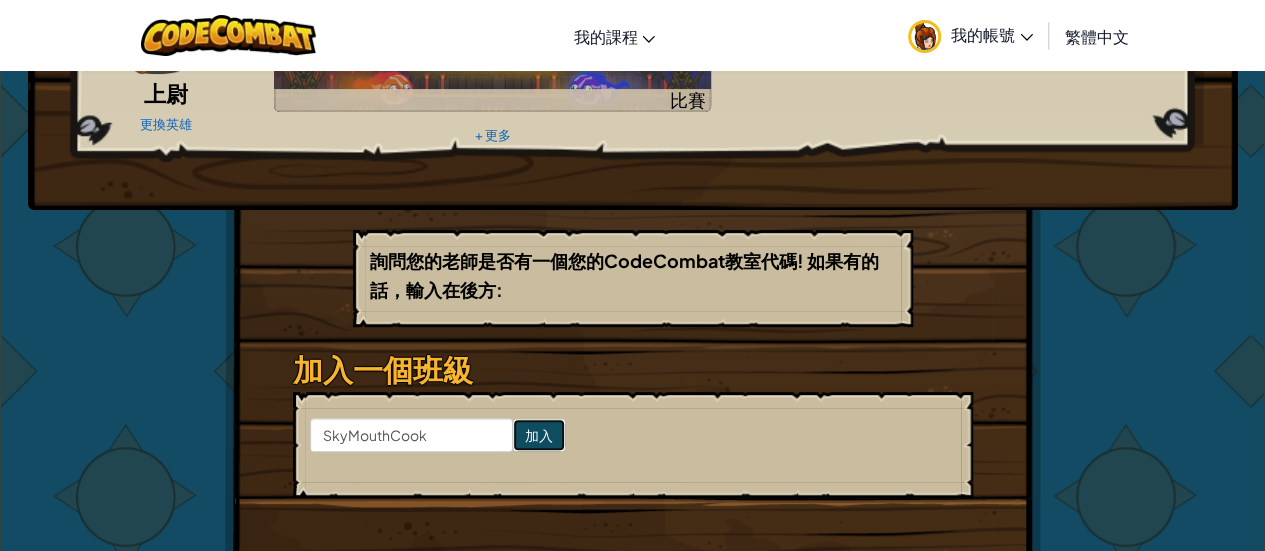 click on "加入" at bounding box center (539, 435) 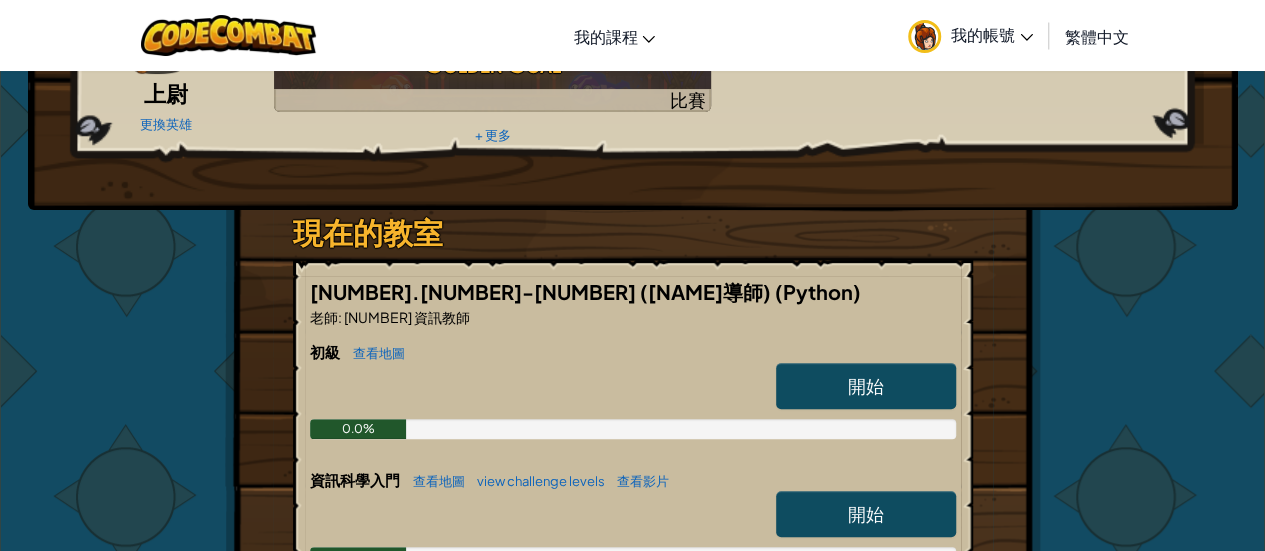 scroll, scrollTop: 300, scrollLeft: 0, axis: vertical 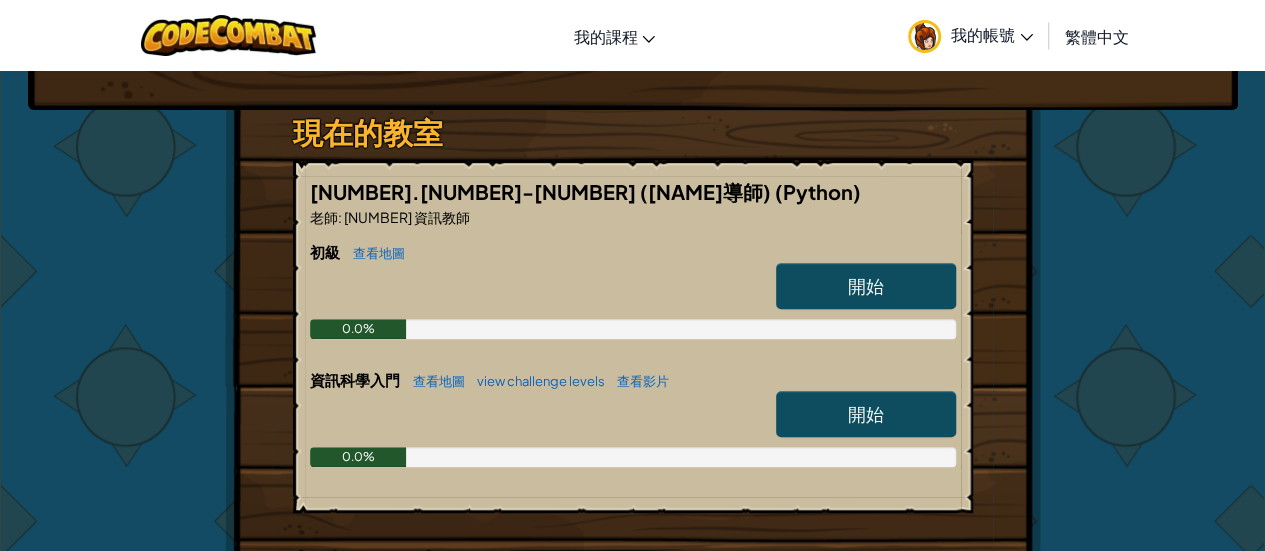 click on "開始" at bounding box center [866, 413] 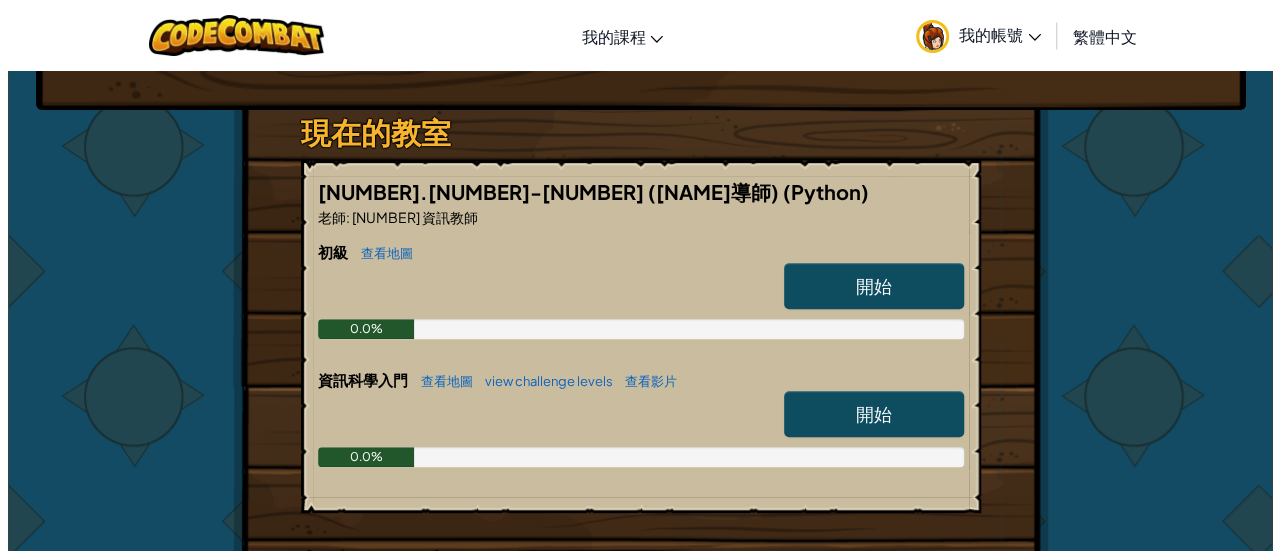 scroll, scrollTop: 0, scrollLeft: 0, axis: both 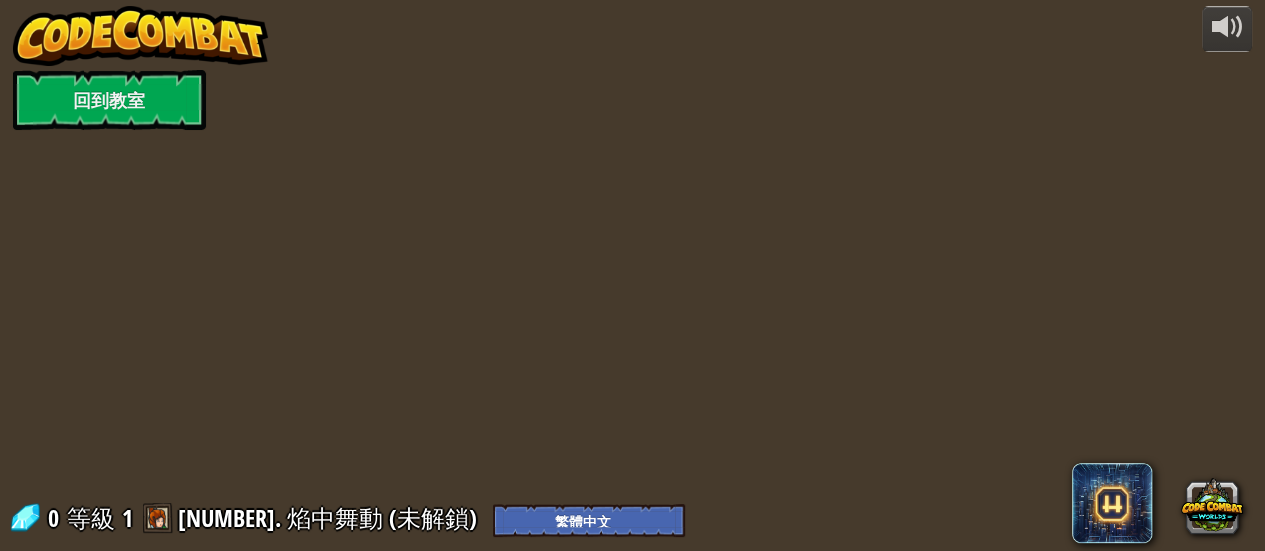select on "zh-HANT" 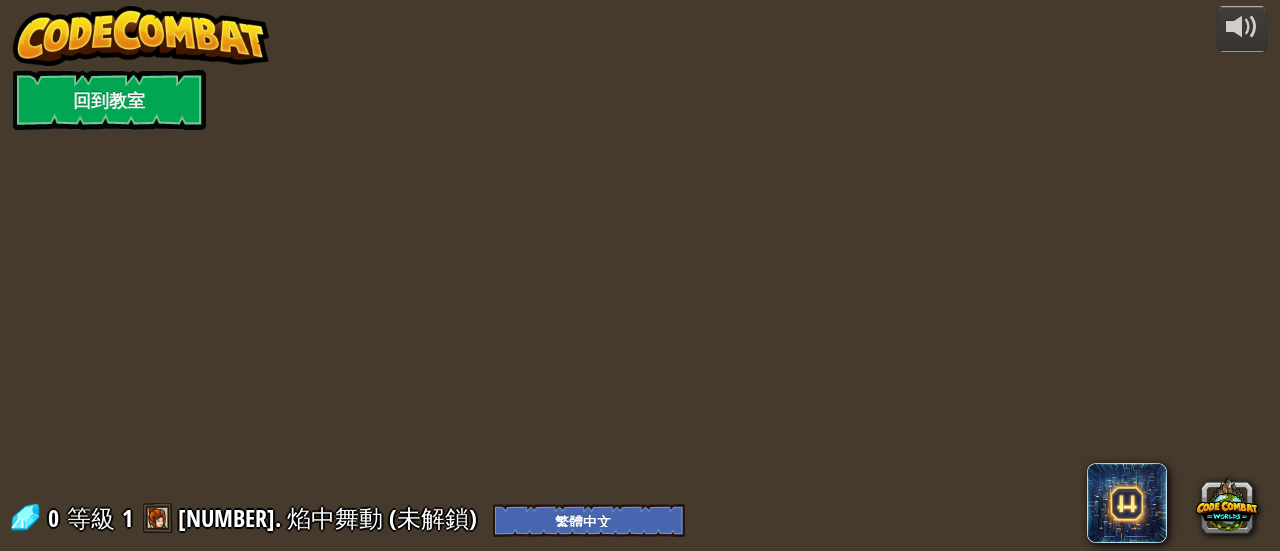 select on "zh-HANT" 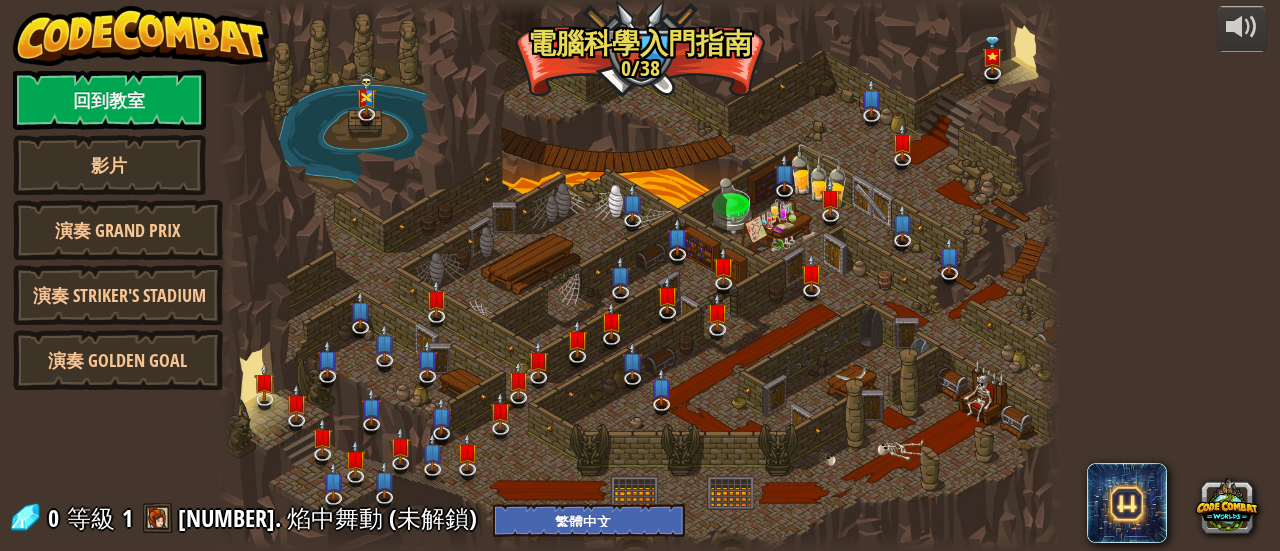 select on "zh-HANT" 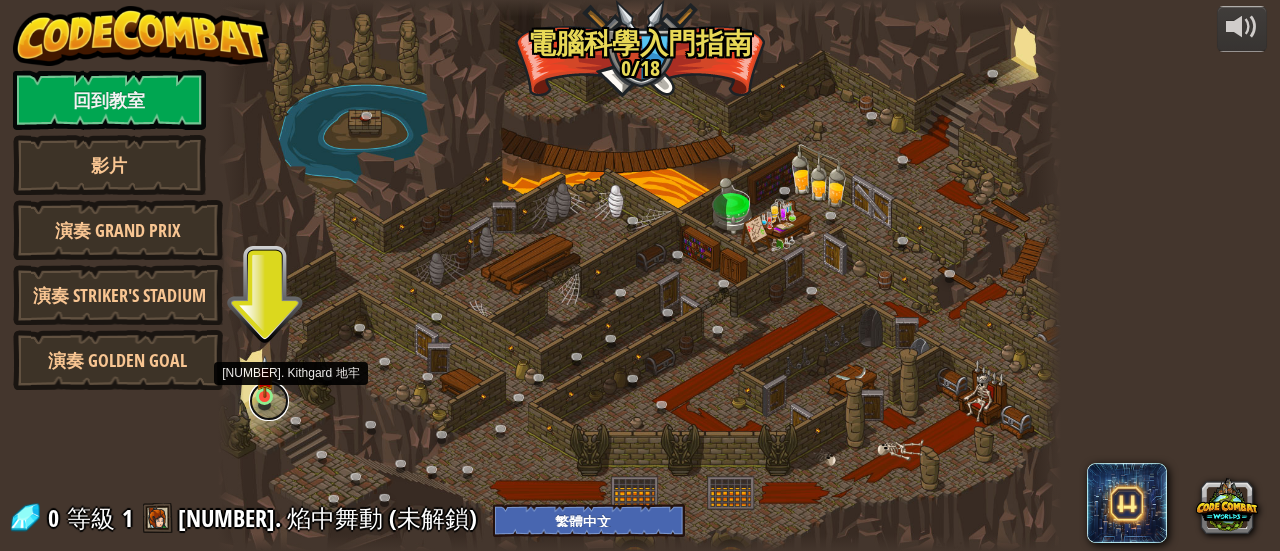 click at bounding box center (269, 401) 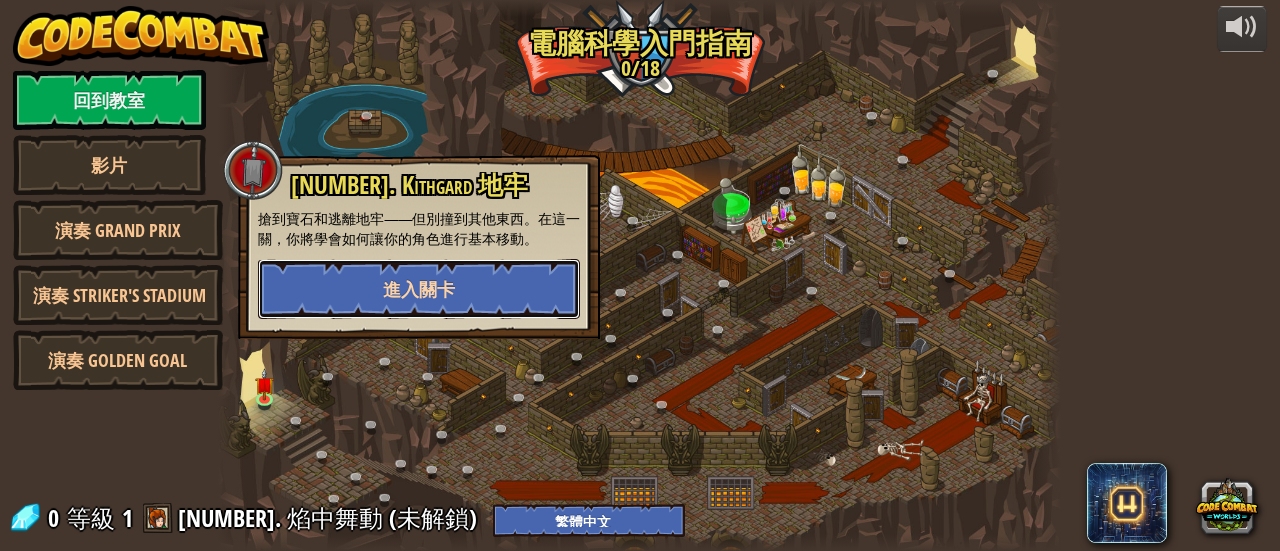 click on "進入關卡" at bounding box center (419, 289) 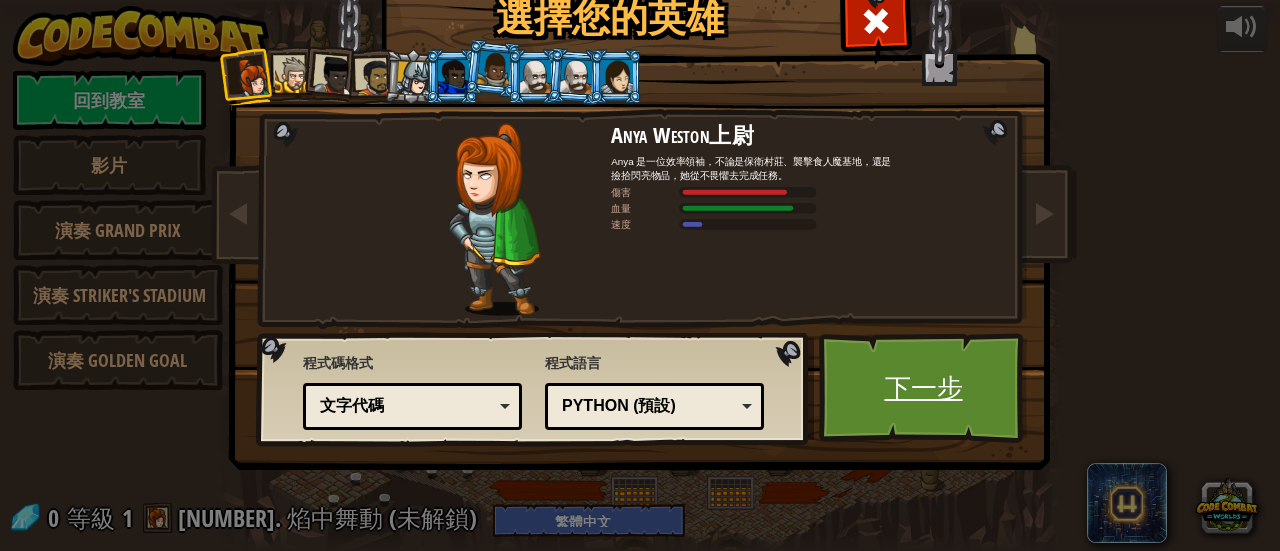 click on "下一步" at bounding box center [923, 388] 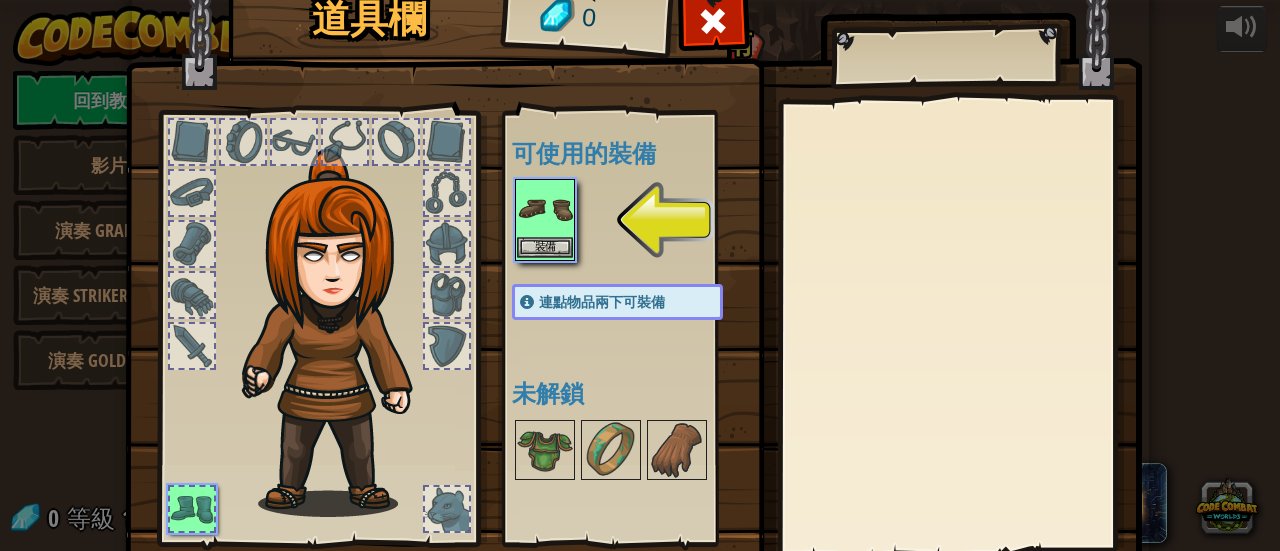 click at bounding box center (545, 209) 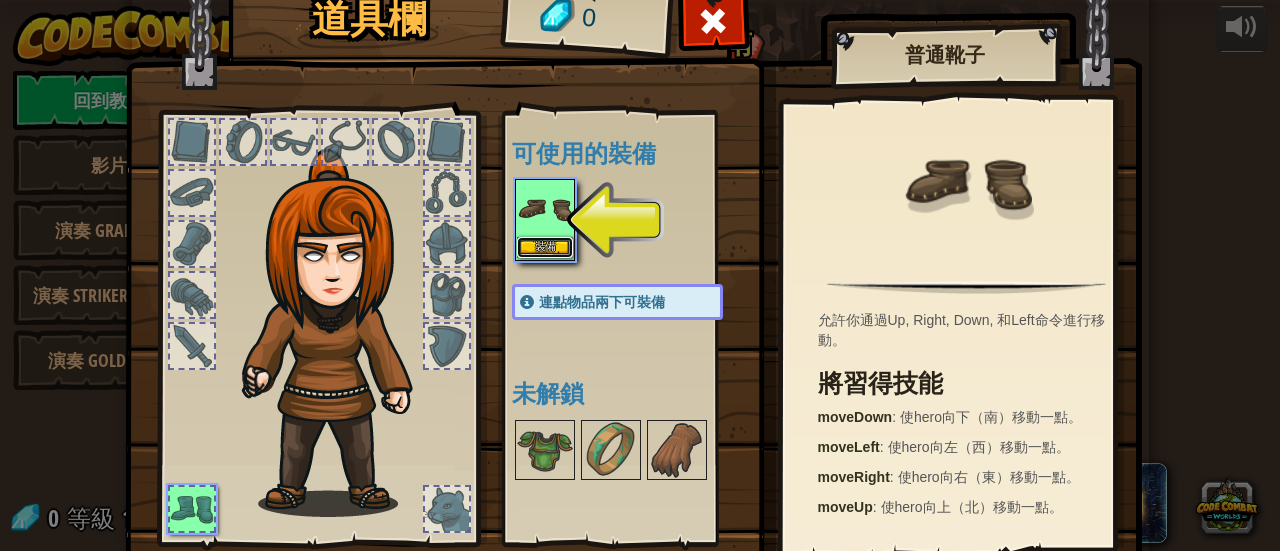 click on "裝備" at bounding box center [545, 247] 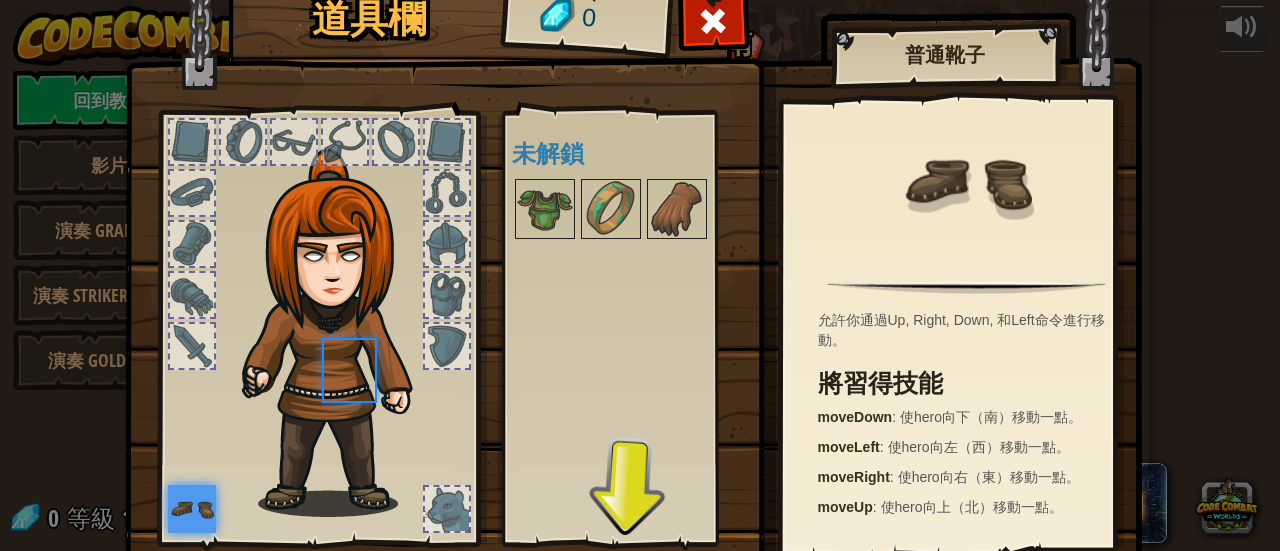 click at bounding box center (545, 209) 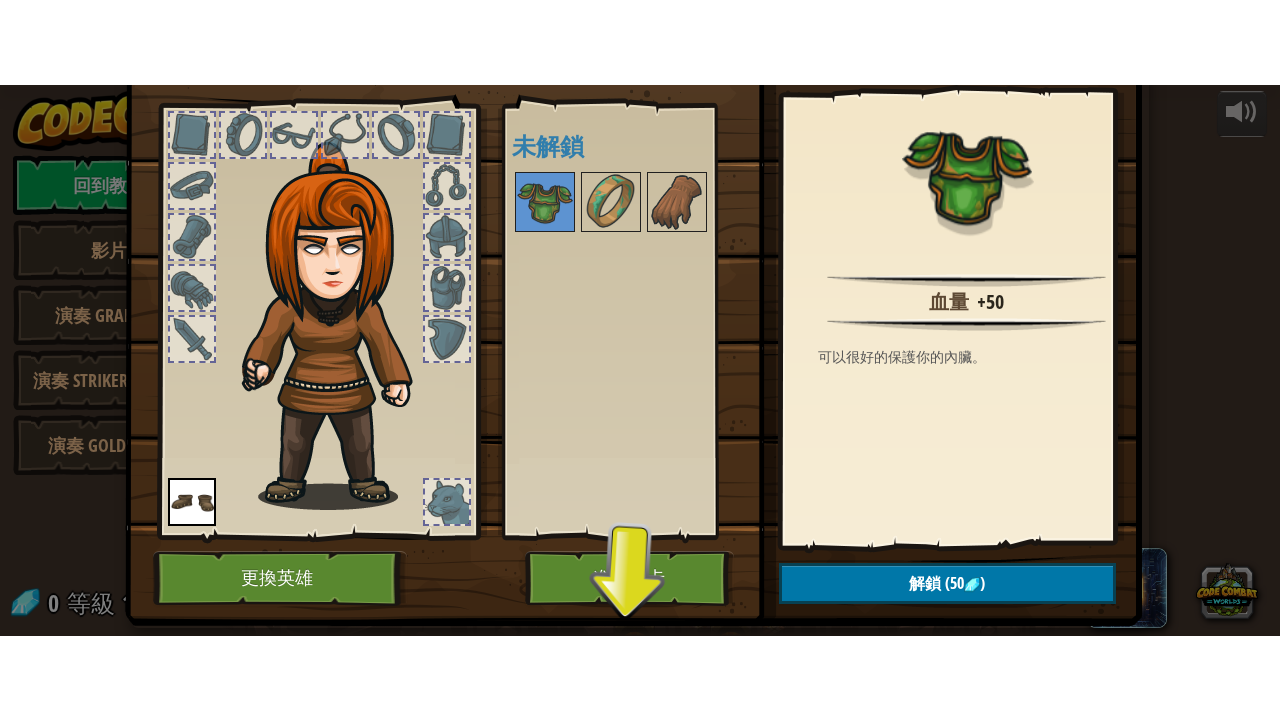 scroll, scrollTop: 138, scrollLeft: 0, axis: vertical 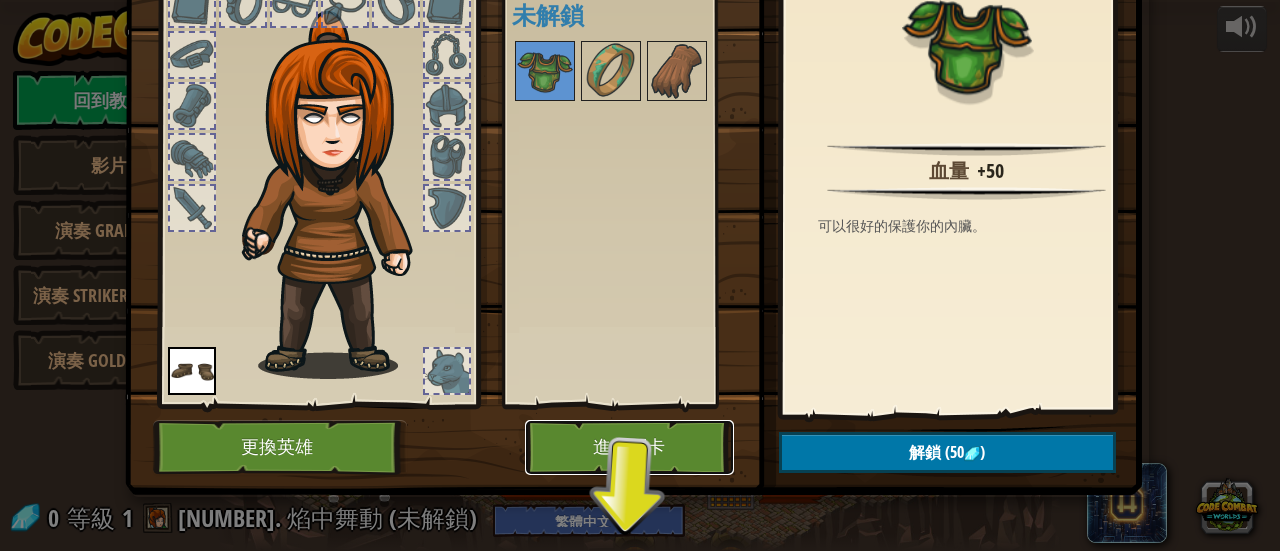 click on "進入關卡" at bounding box center (629, 447) 